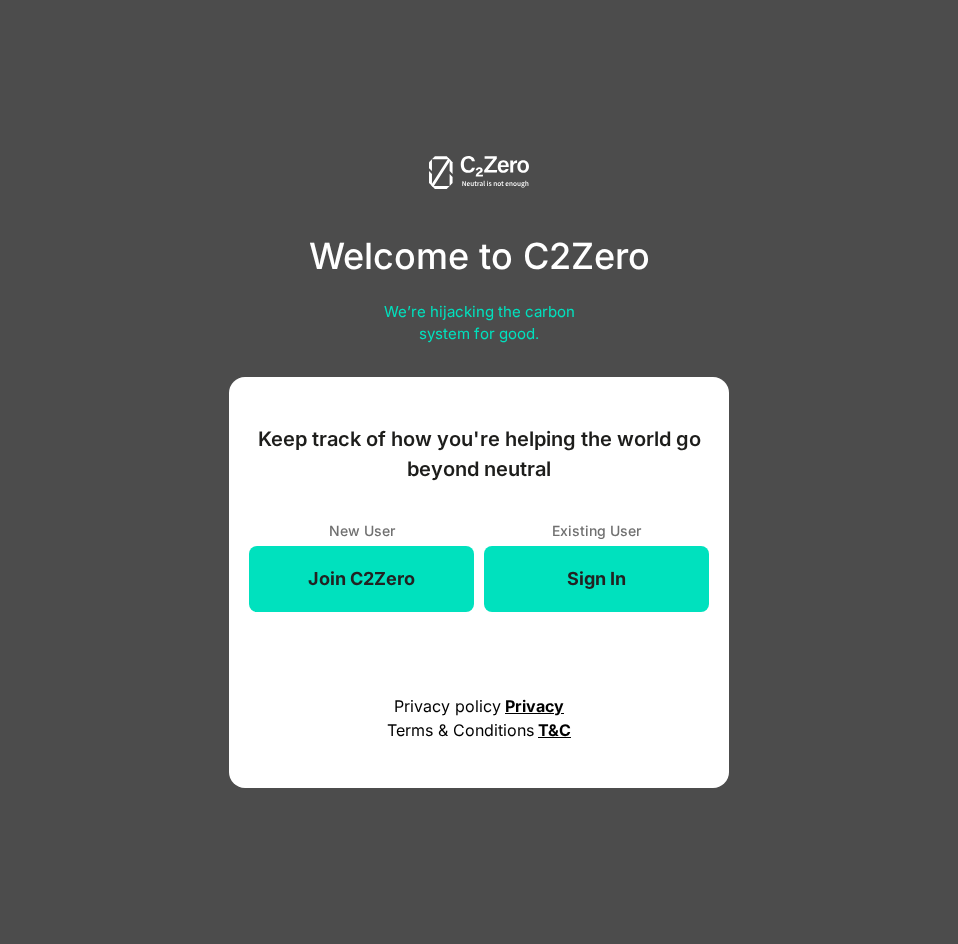 scroll, scrollTop: 0, scrollLeft: 0, axis: both 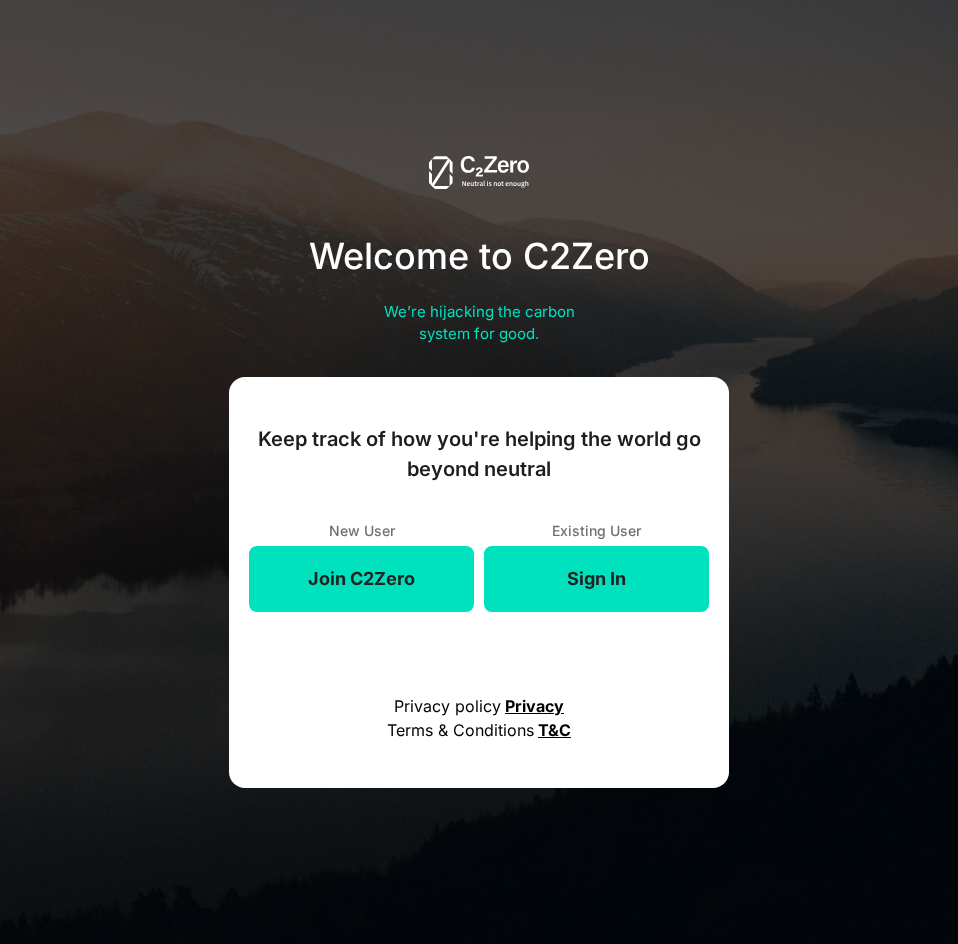 click on "Sign In" at bounding box center (596, 579) 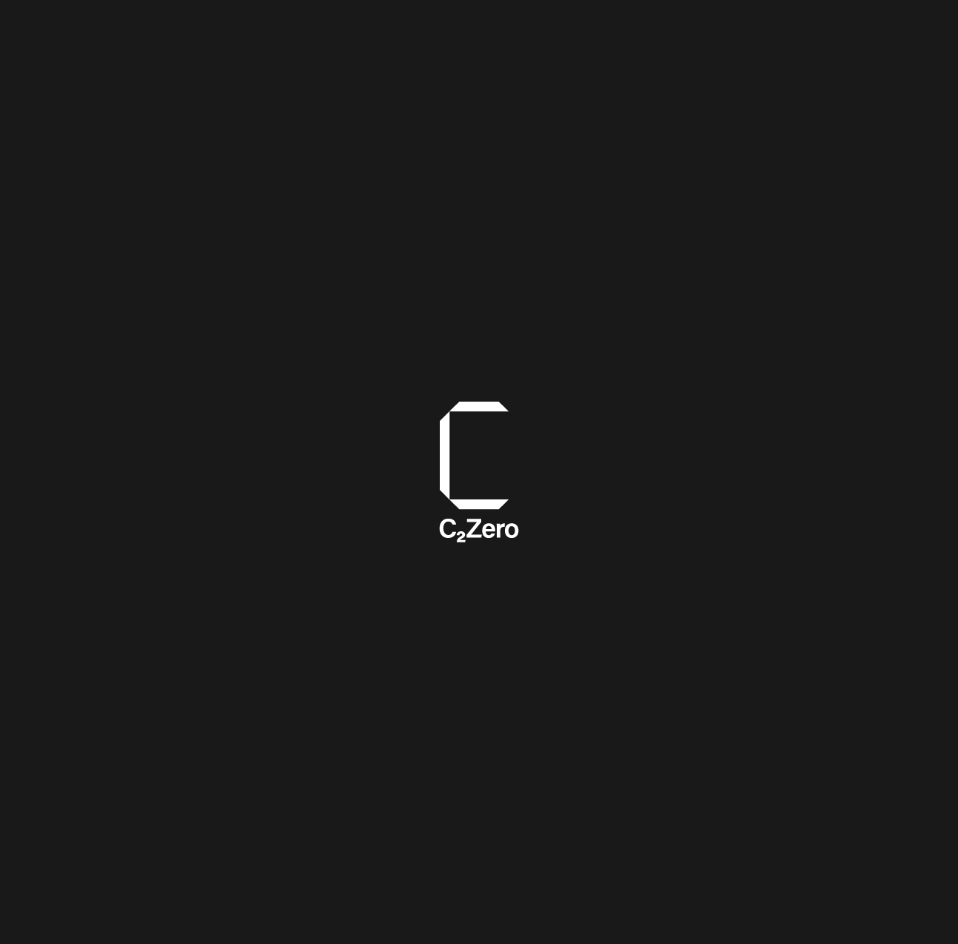 scroll, scrollTop: 0, scrollLeft: 0, axis: both 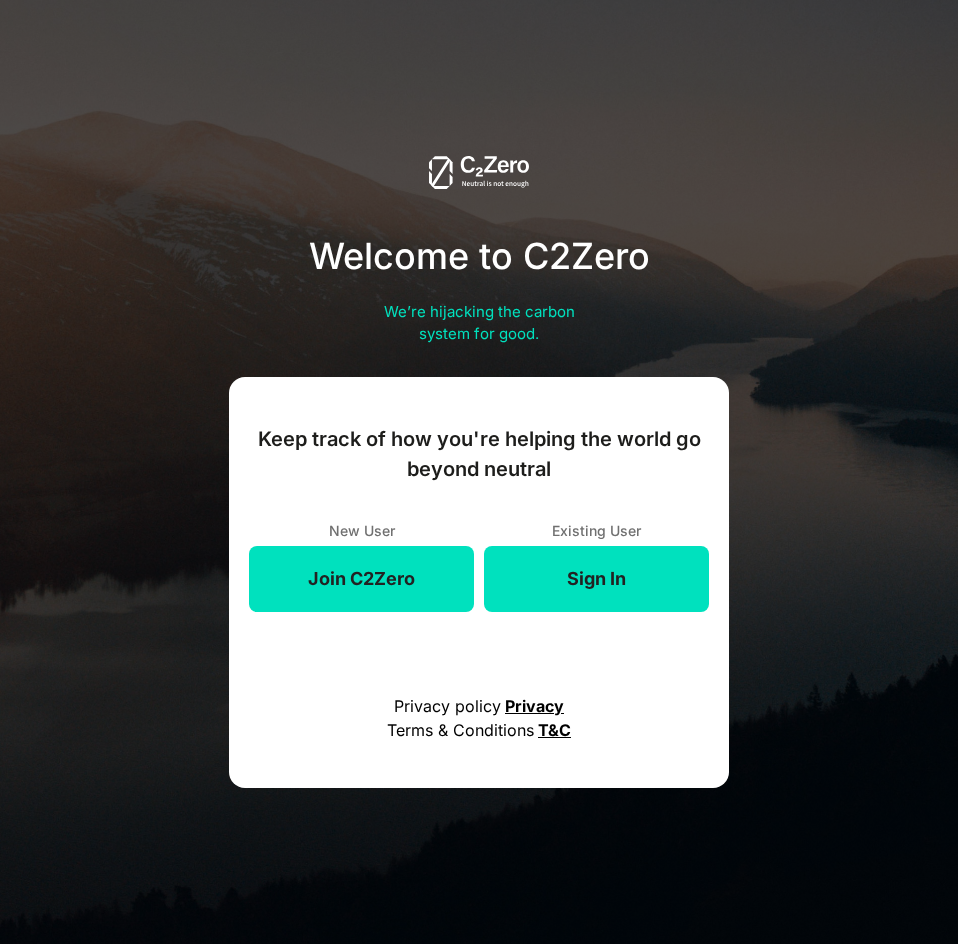click on "Sign In" at bounding box center [596, 579] 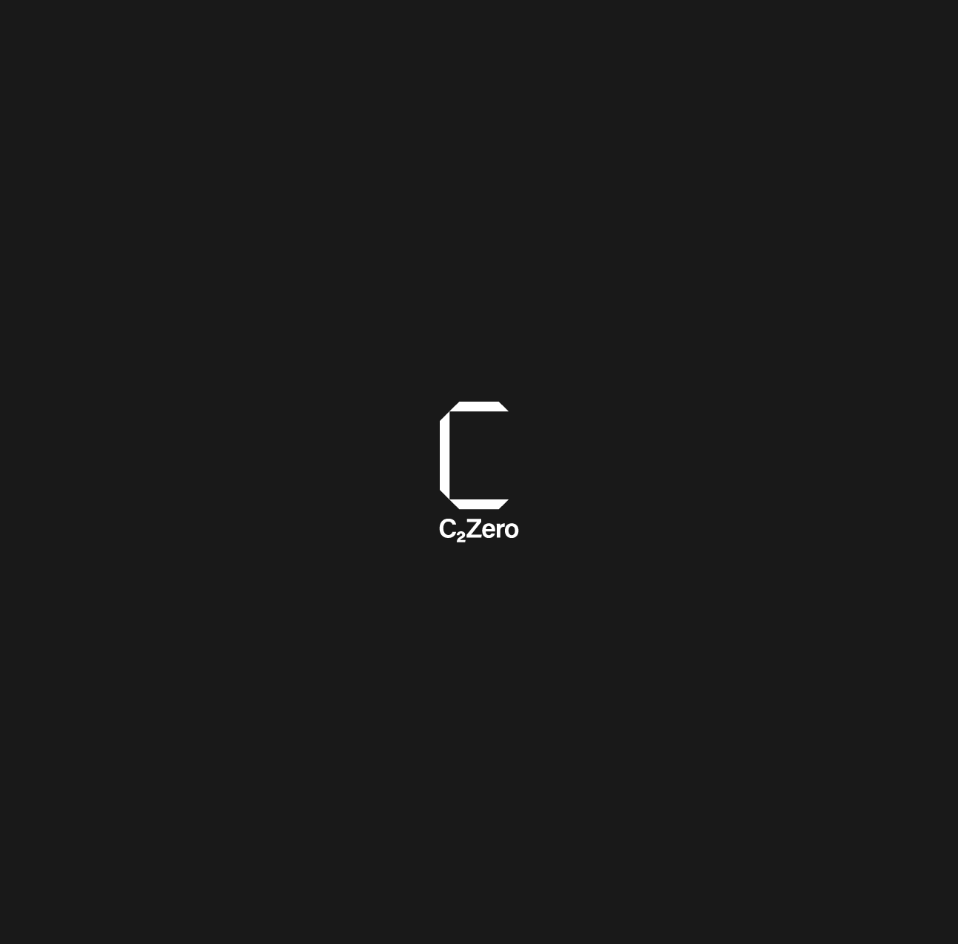 scroll, scrollTop: 0, scrollLeft: 0, axis: both 